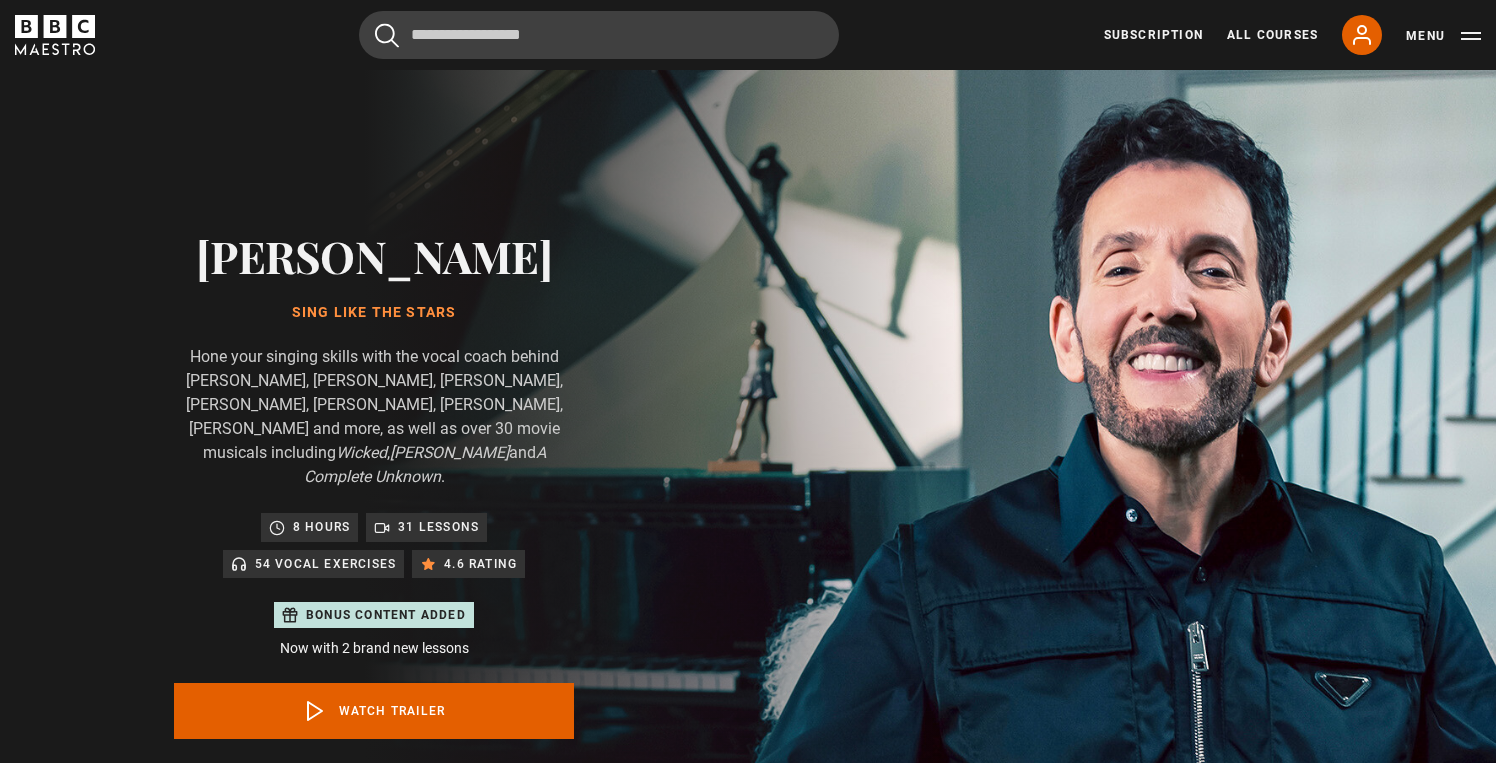 scroll, scrollTop: 955, scrollLeft: 0, axis: vertical 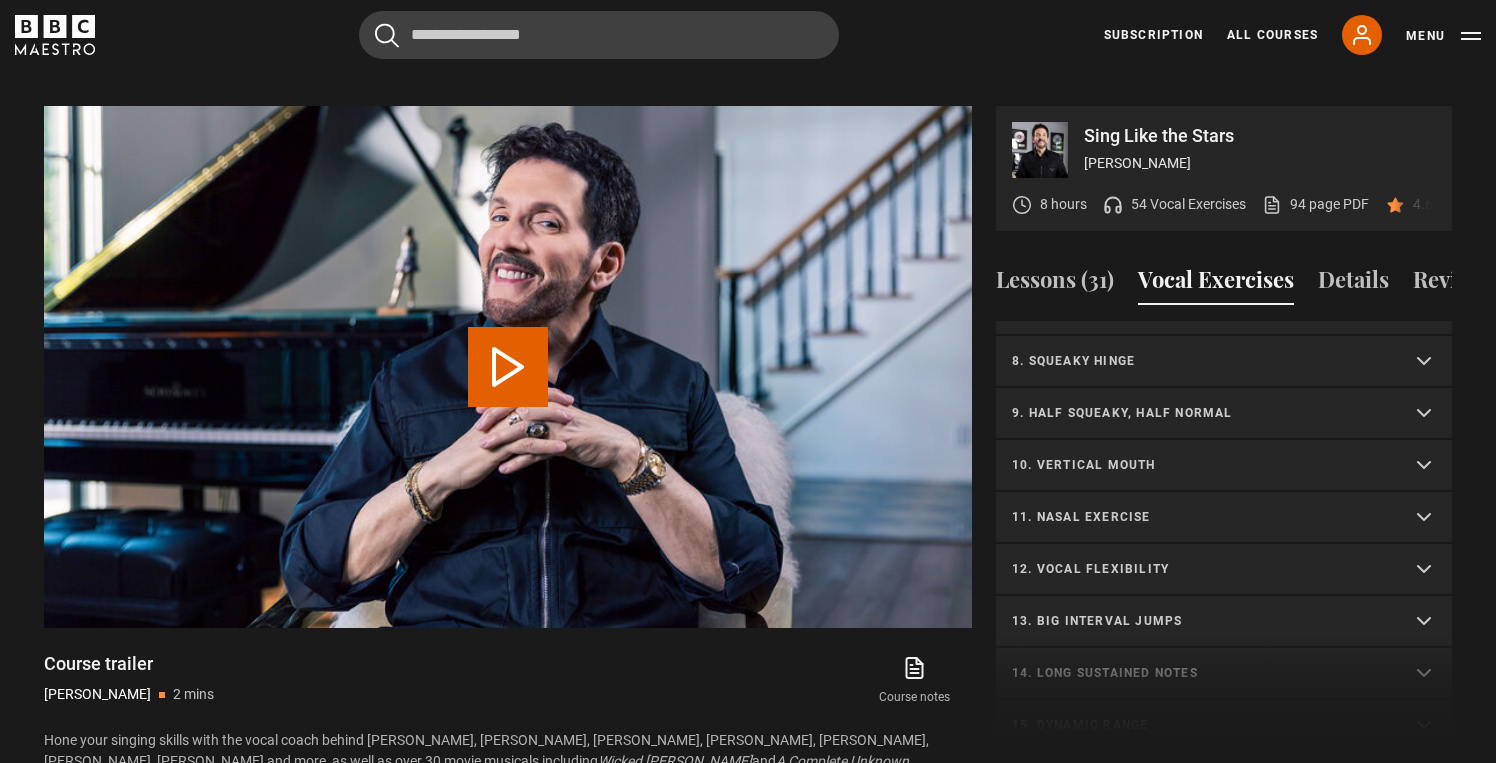 click on "10. Vertical mouth" at bounding box center (1200, 465) 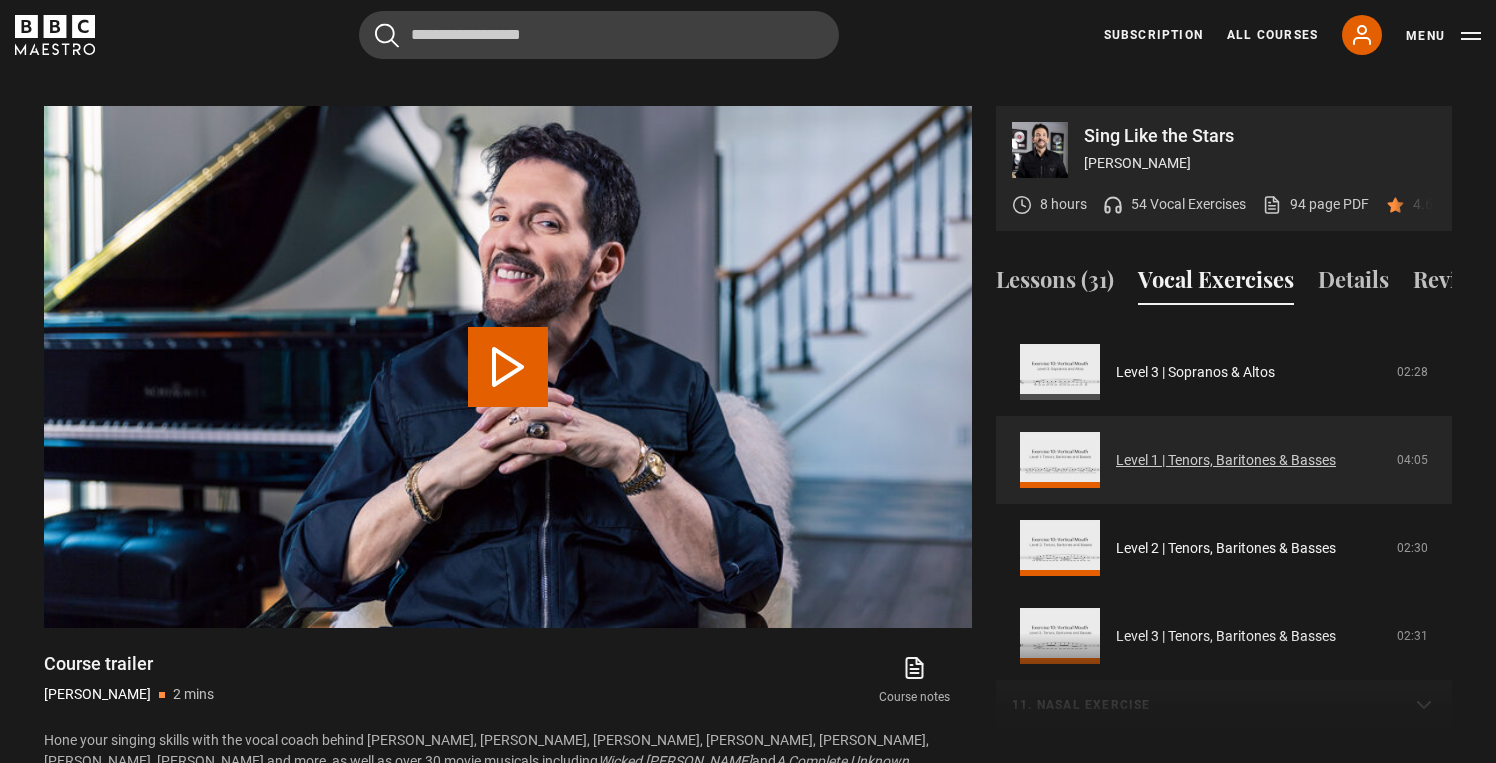 scroll, scrollTop: 694, scrollLeft: 0, axis: vertical 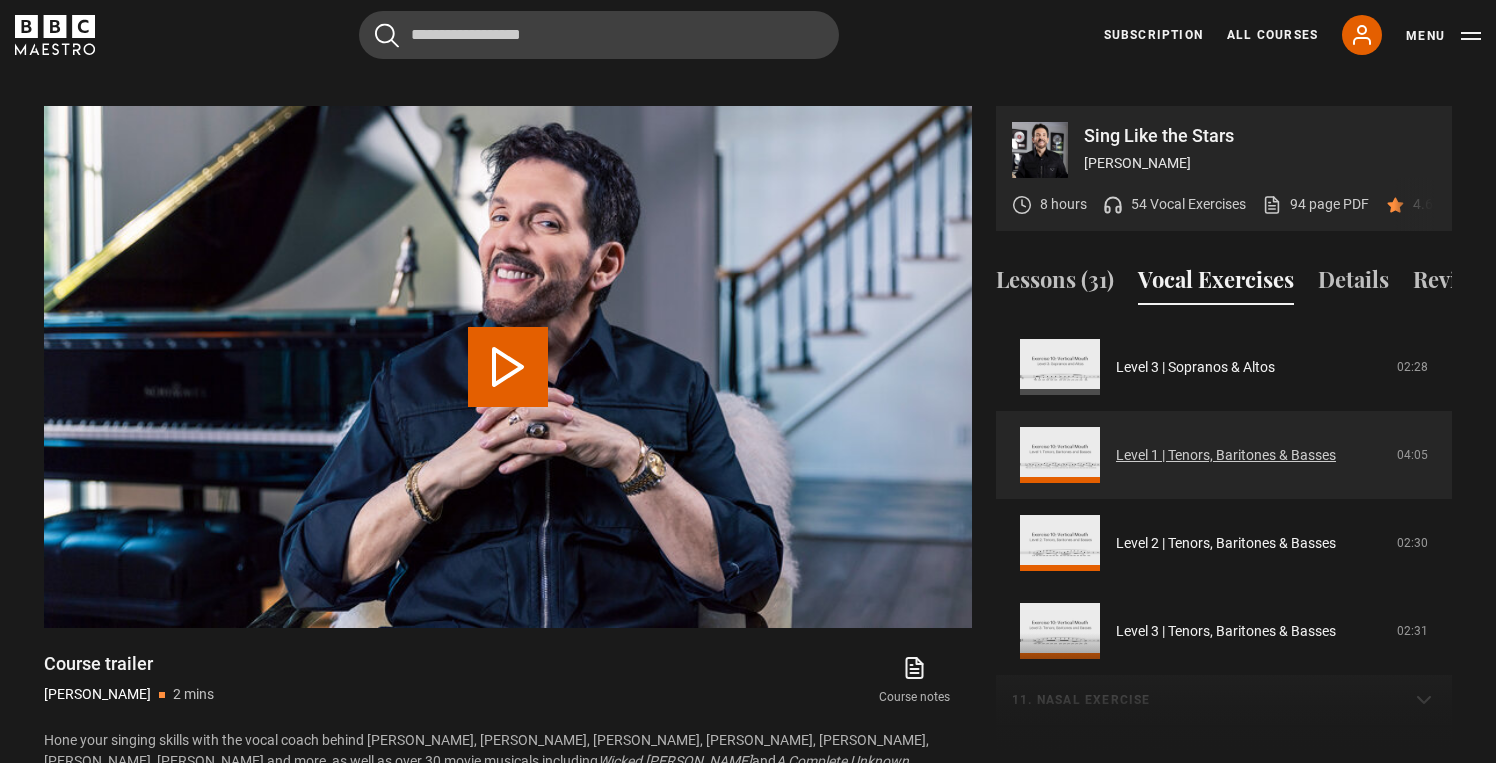 click on "Level 1 | Tenors, Baritones & Basses" at bounding box center (1226, 455) 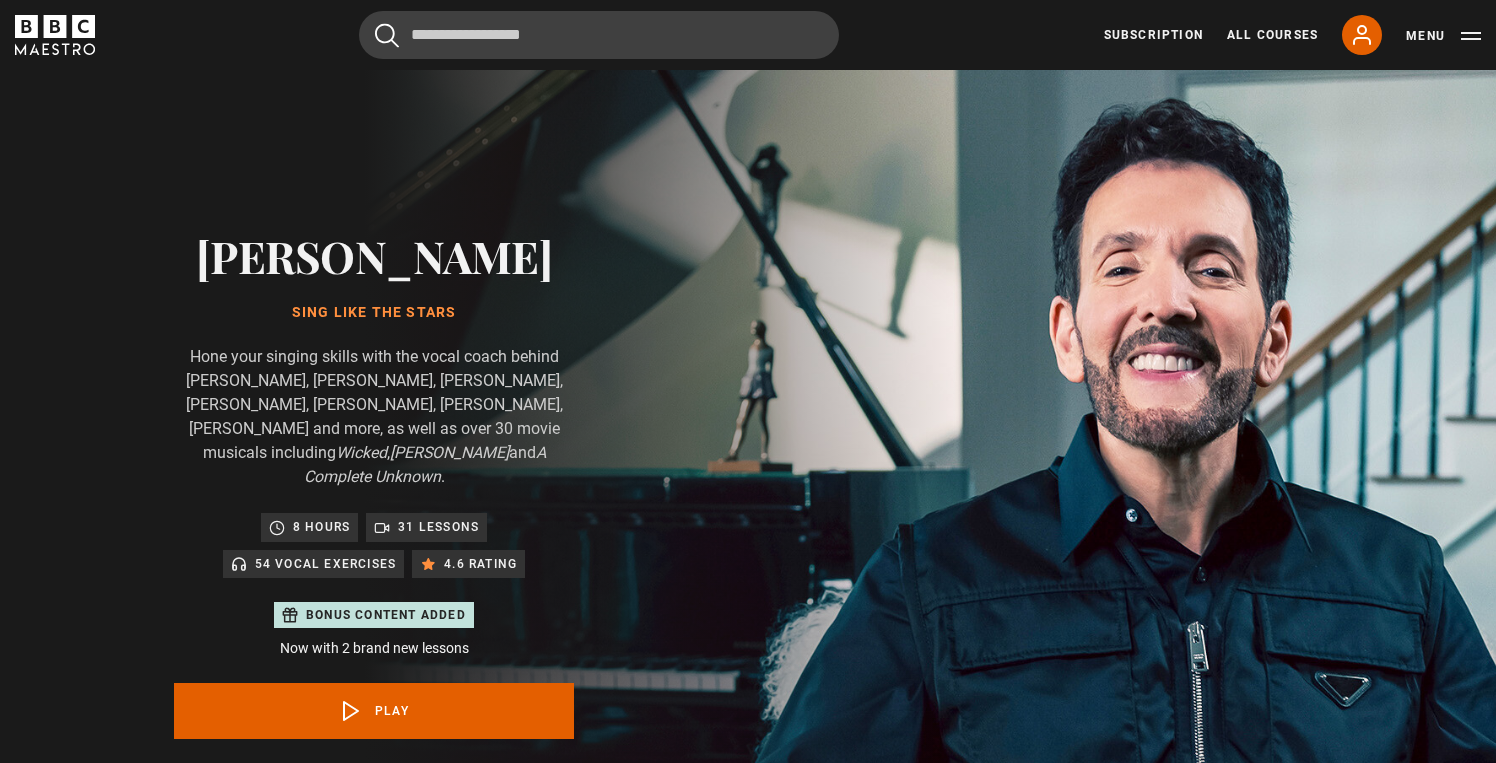 scroll, scrollTop: 955, scrollLeft: 0, axis: vertical 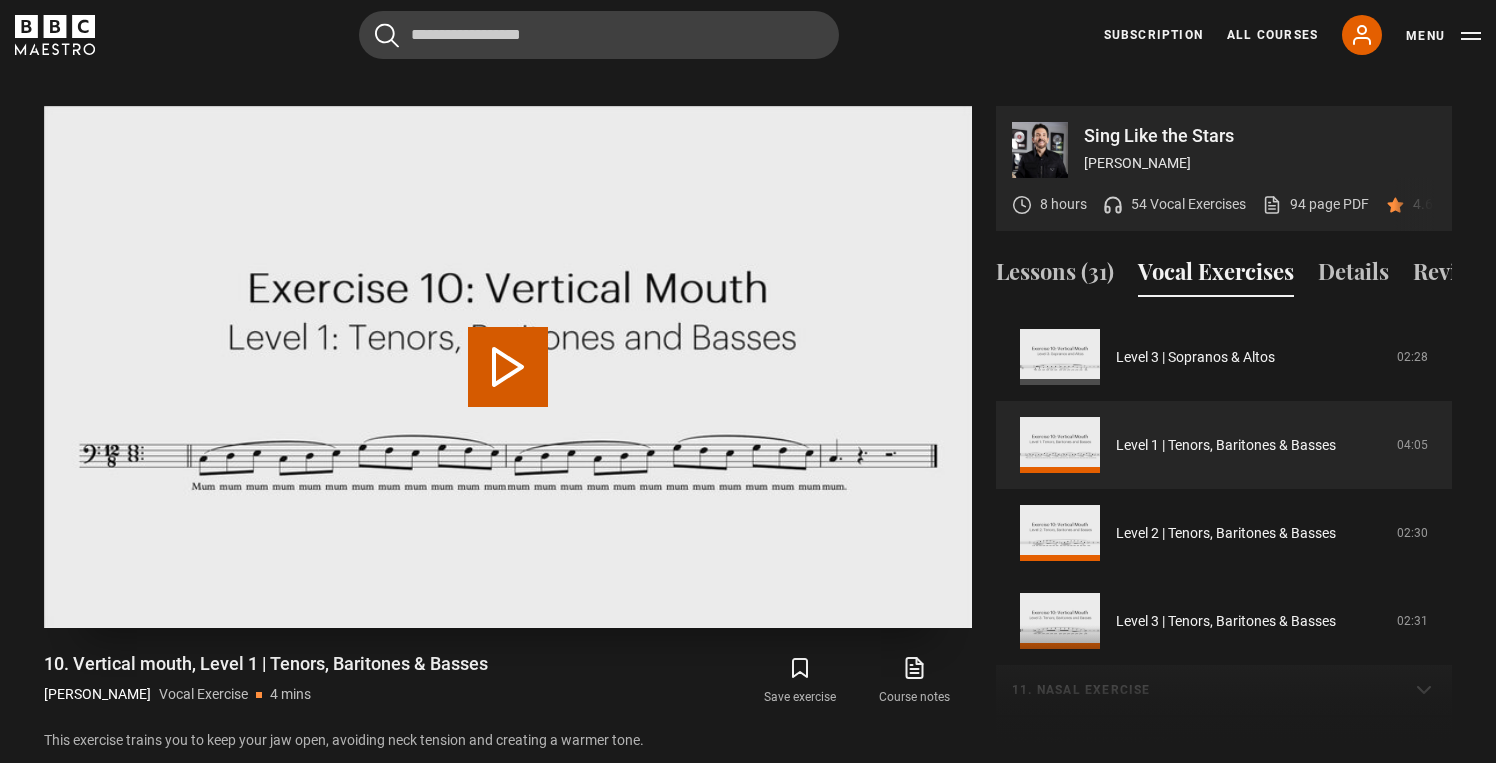 click on "Play Video" at bounding box center (508, 367) 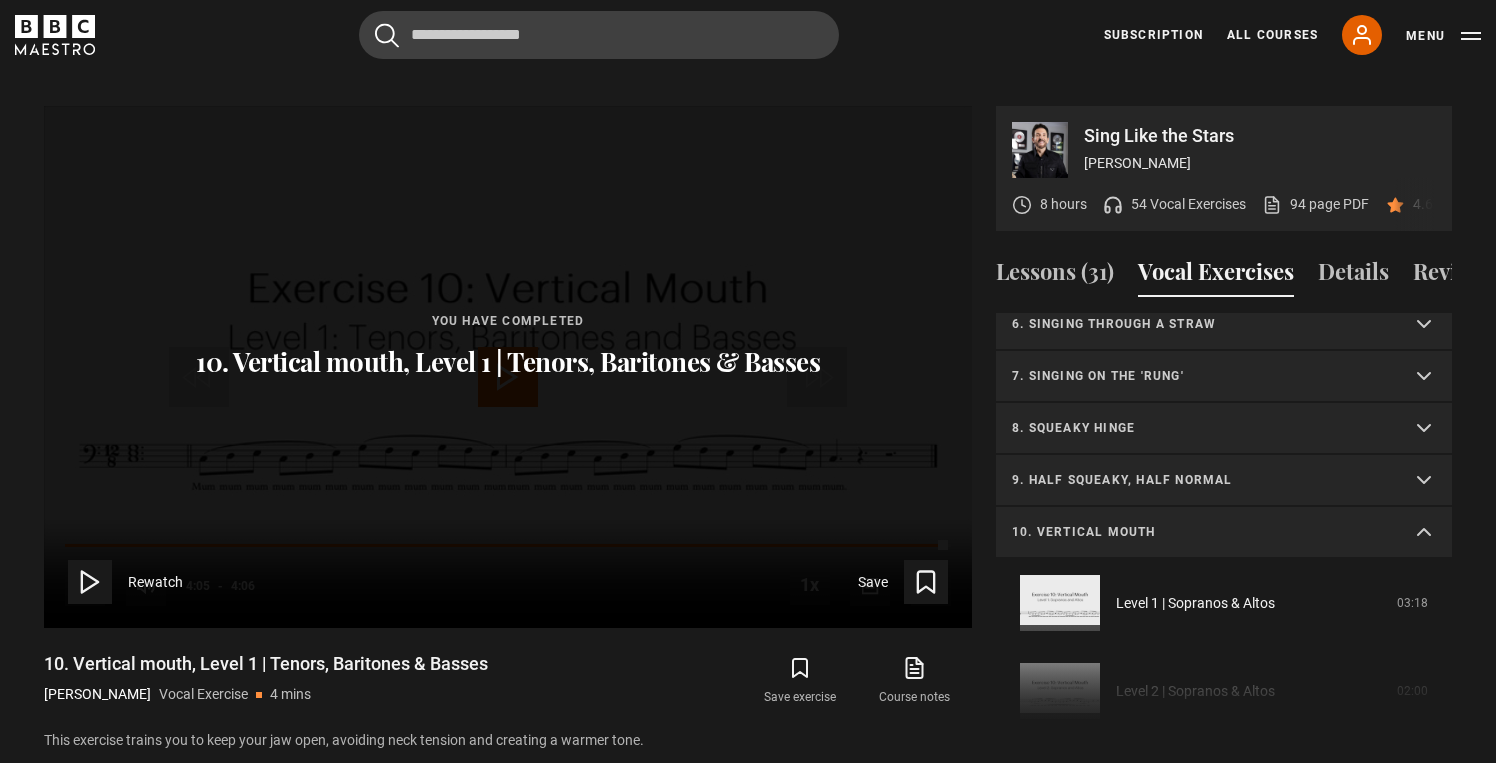 scroll, scrollTop: 266, scrollLeft: 0, axis: vertical 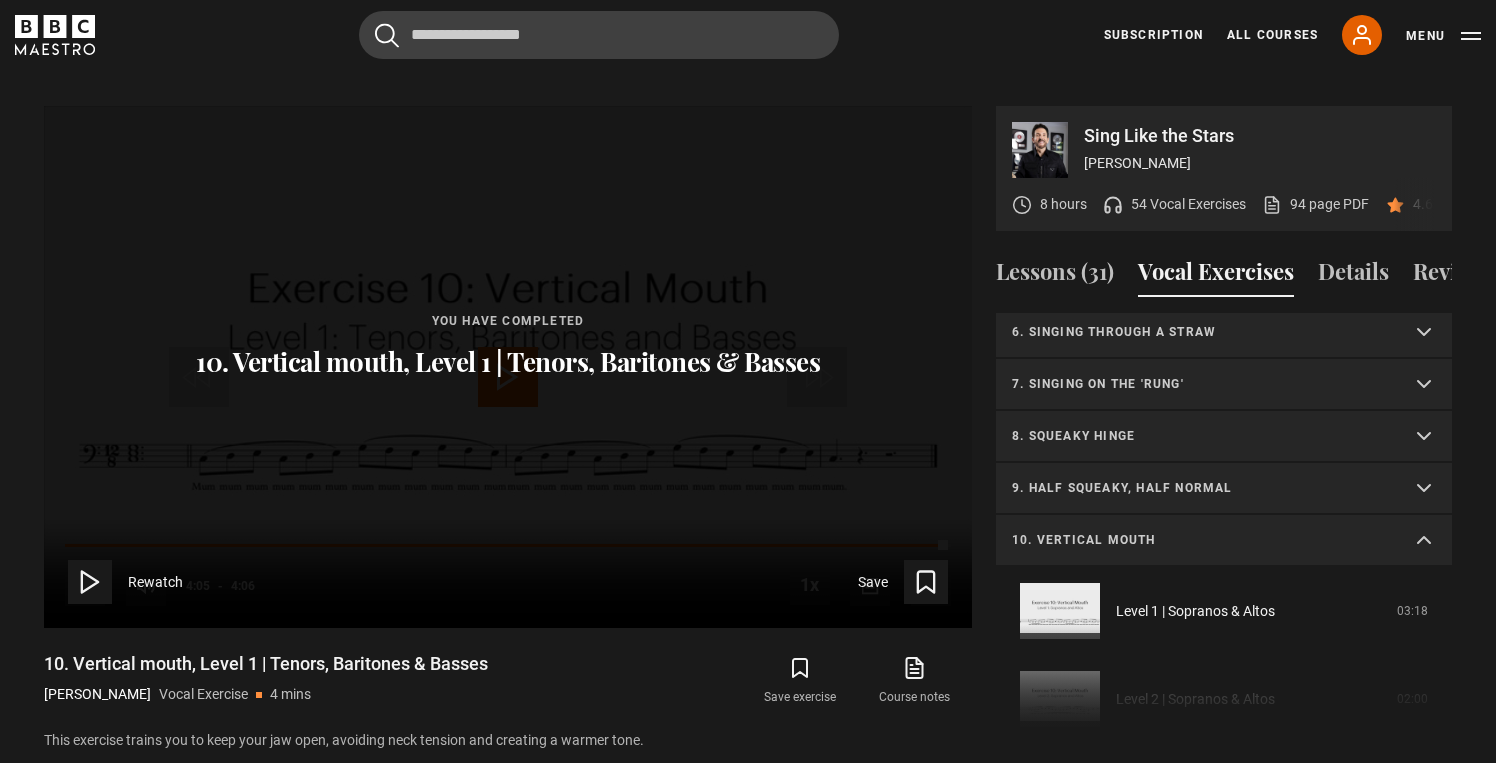 click on "10. Vertical mouth" at bounding box center [1200, 540] 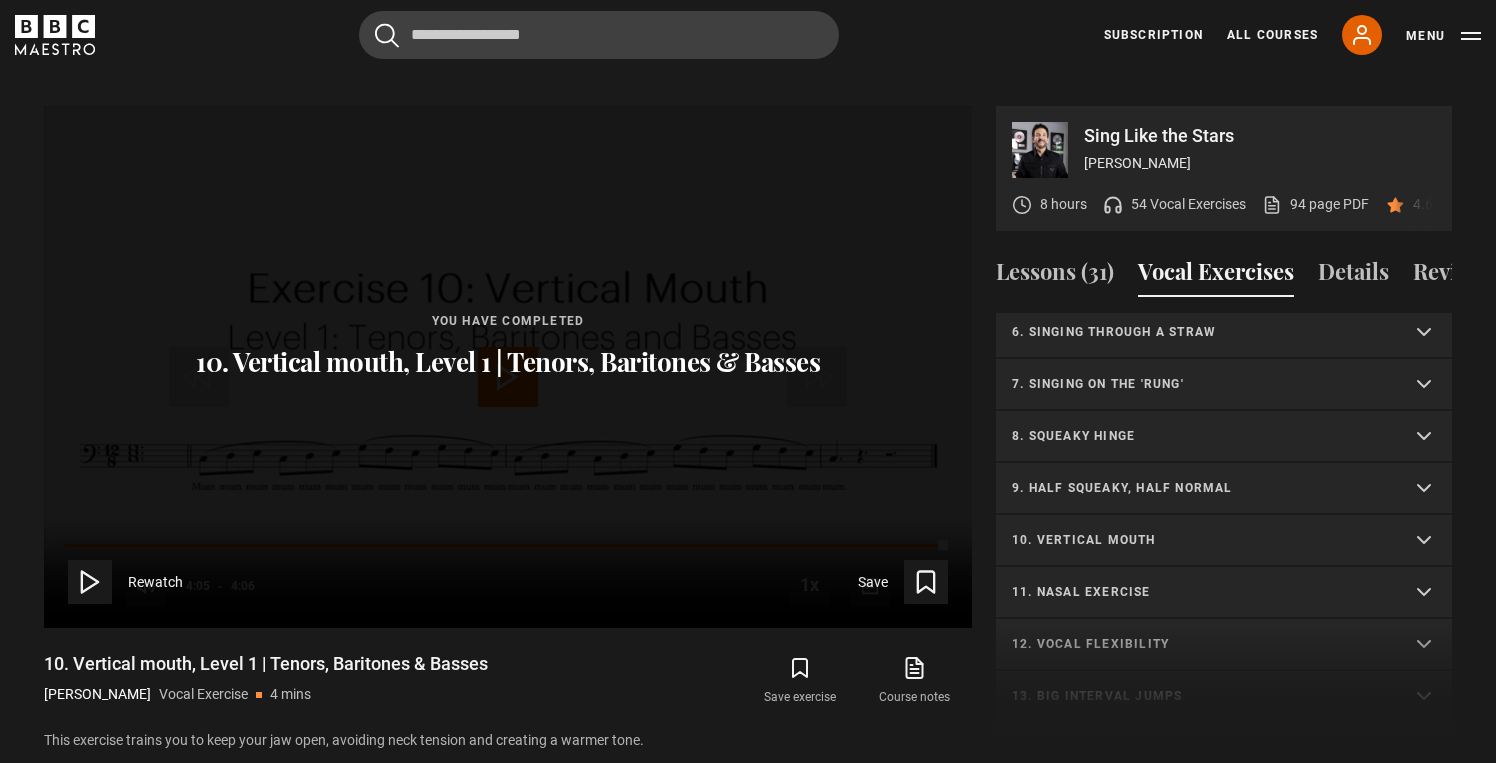 click on "9. Half squeaky, half normal" at bounding box center [1200, 488] 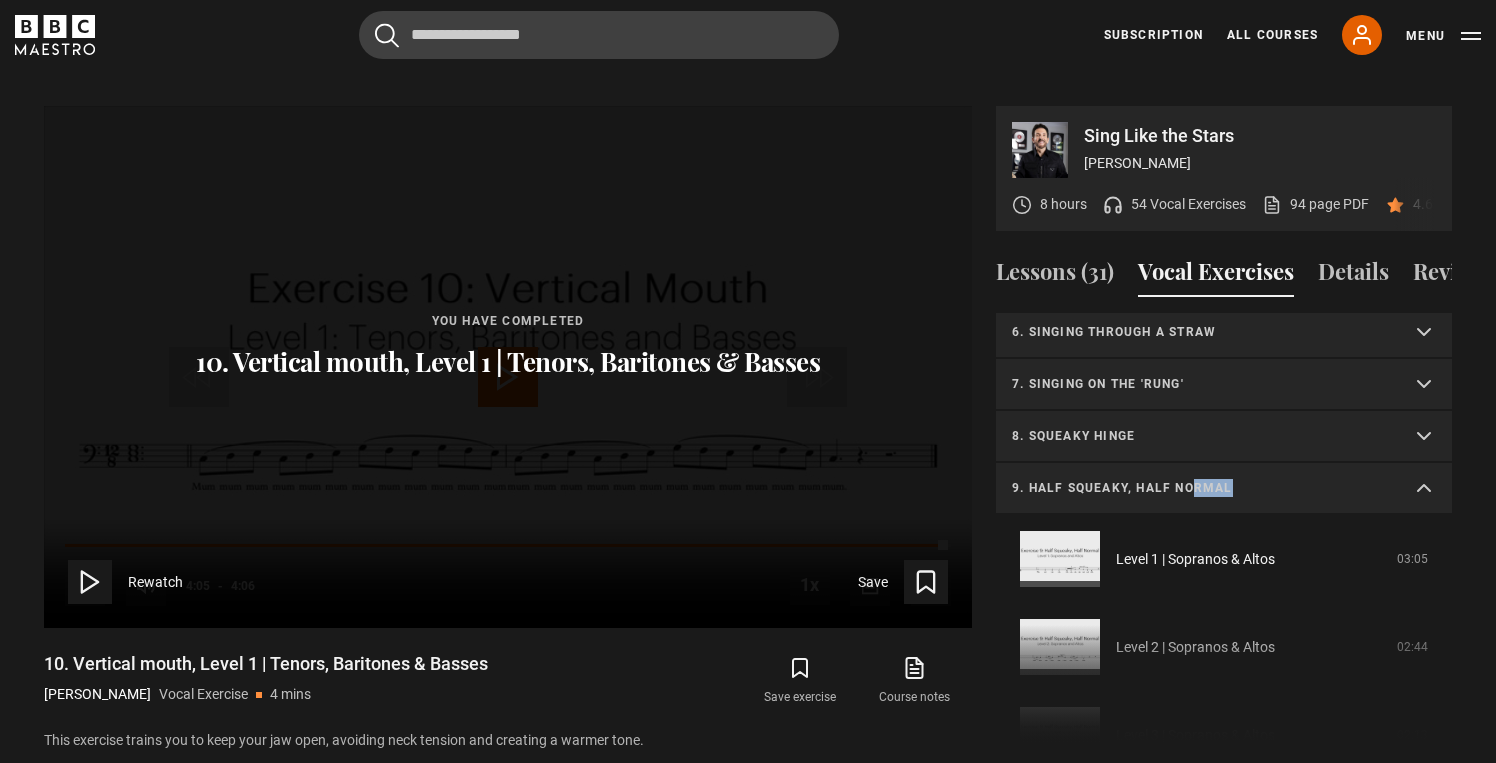 click on "9. Half squeaky, half normal" at bounding box center (1200, 488) 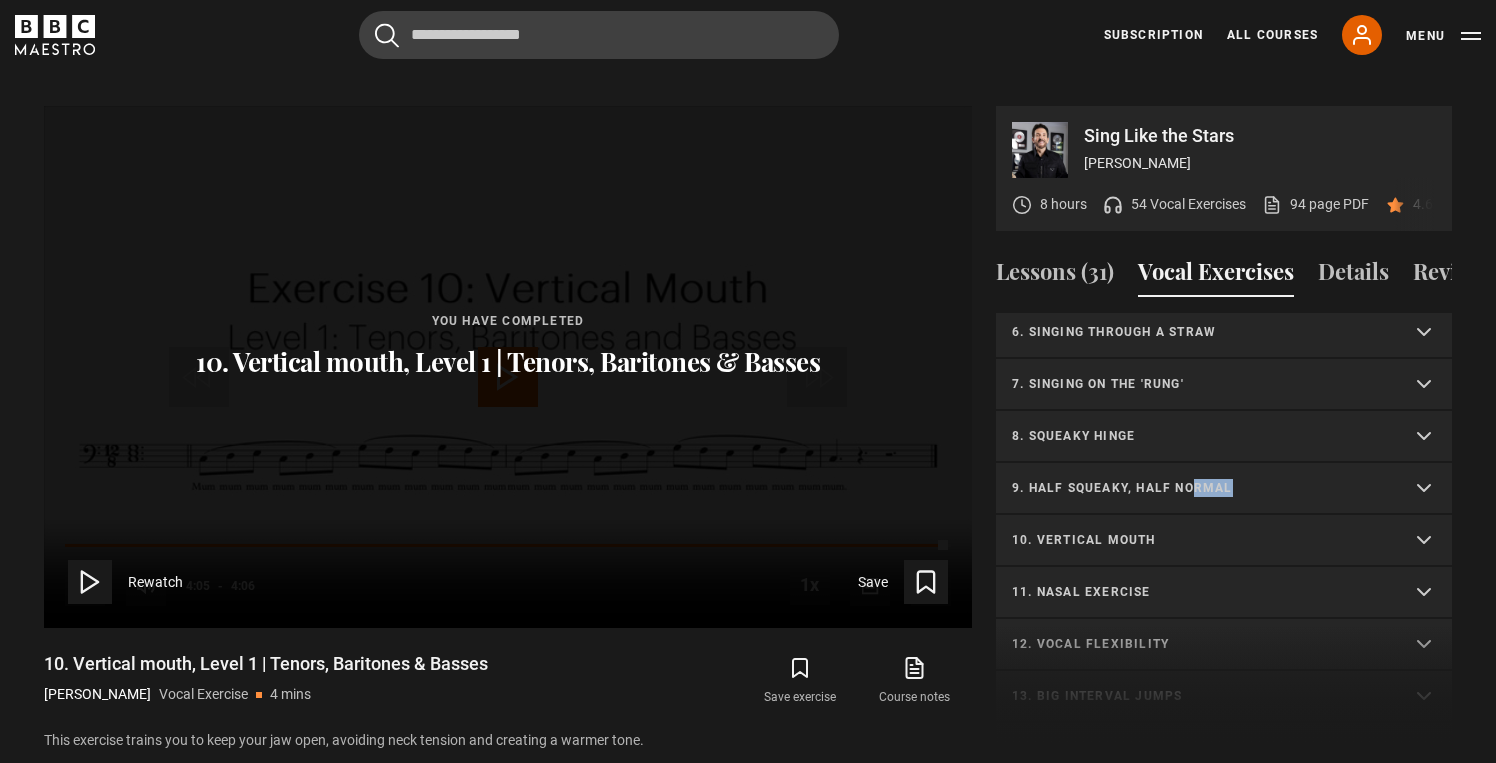 click on "9. Half squeaky, half normal" at bounding box center (1200, 488) 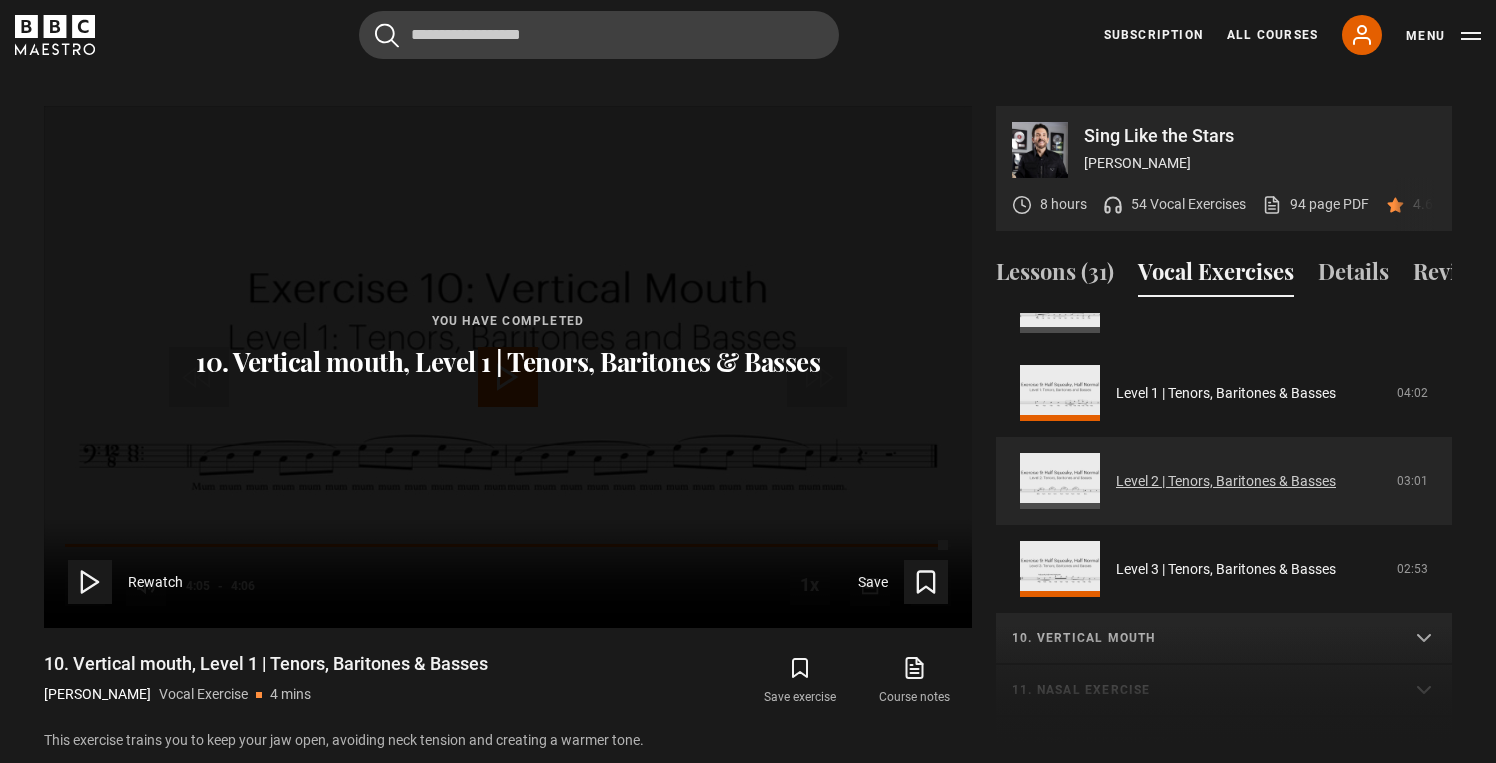 scroll, scrollTop: 718, scrollLeft: 0, axis: vertical 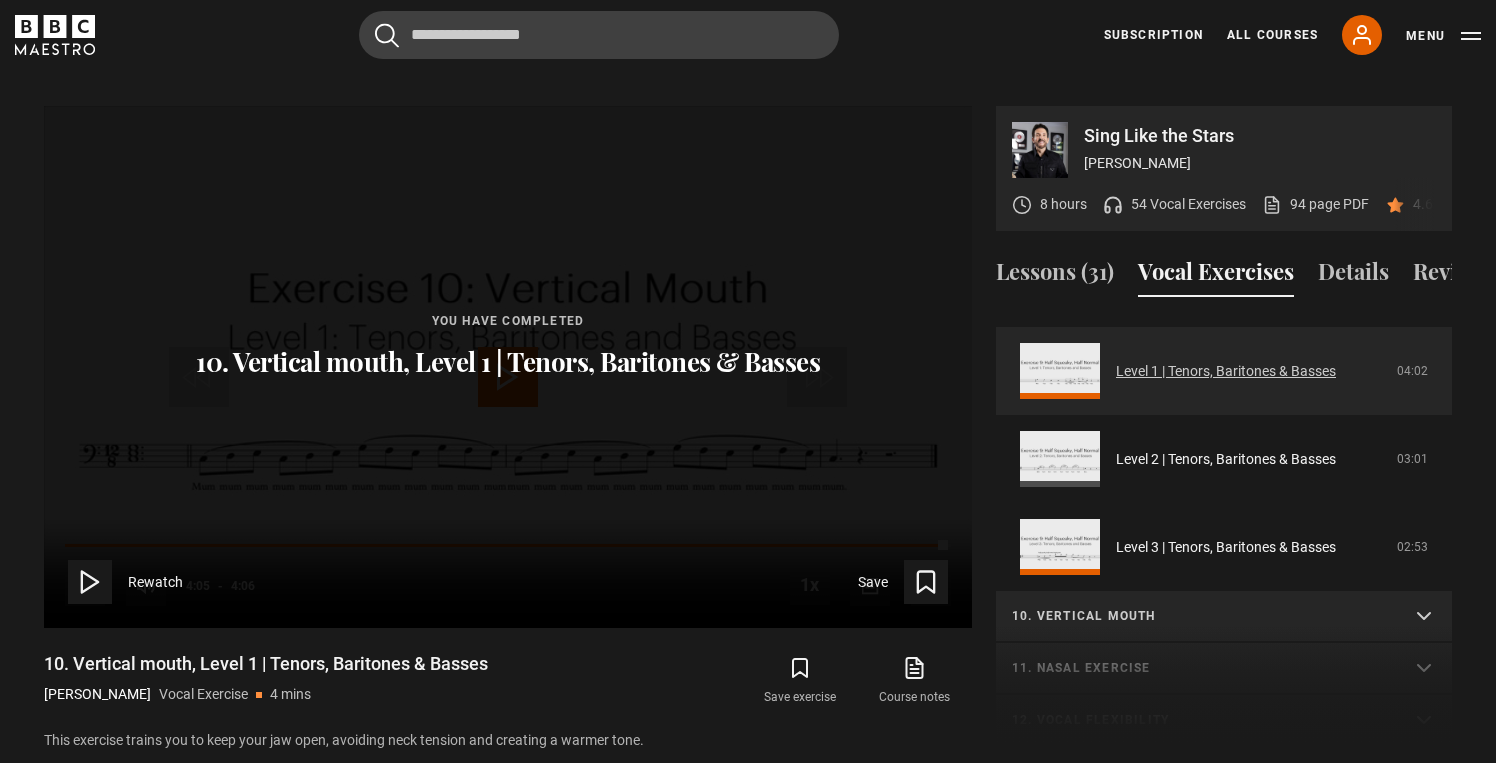 click on "Level 1 | Tenors, Baritones & Basses" at bounding box center [1226, 371] 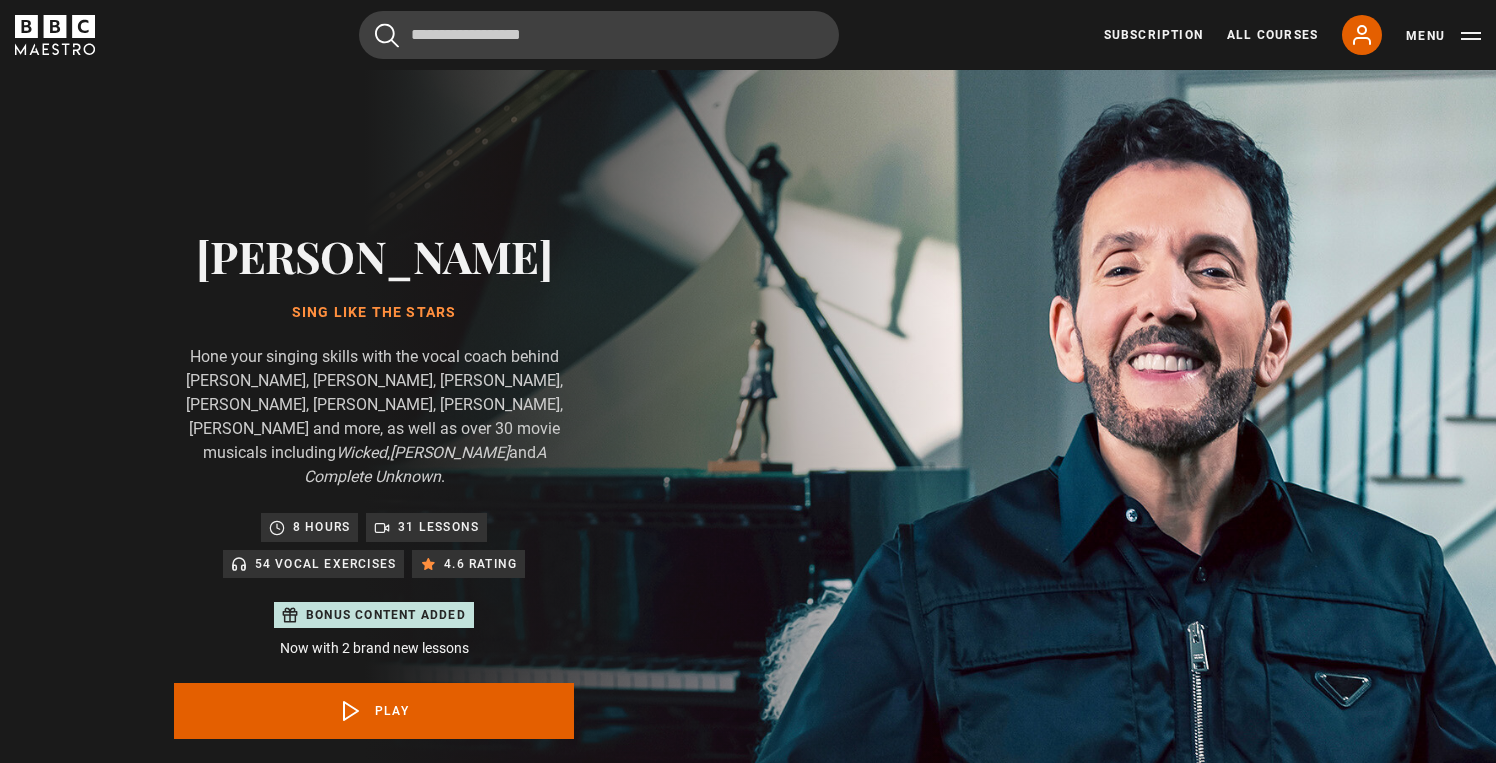 scroll, scrollTop: 955, scrollLeft: 0, axis: vertical 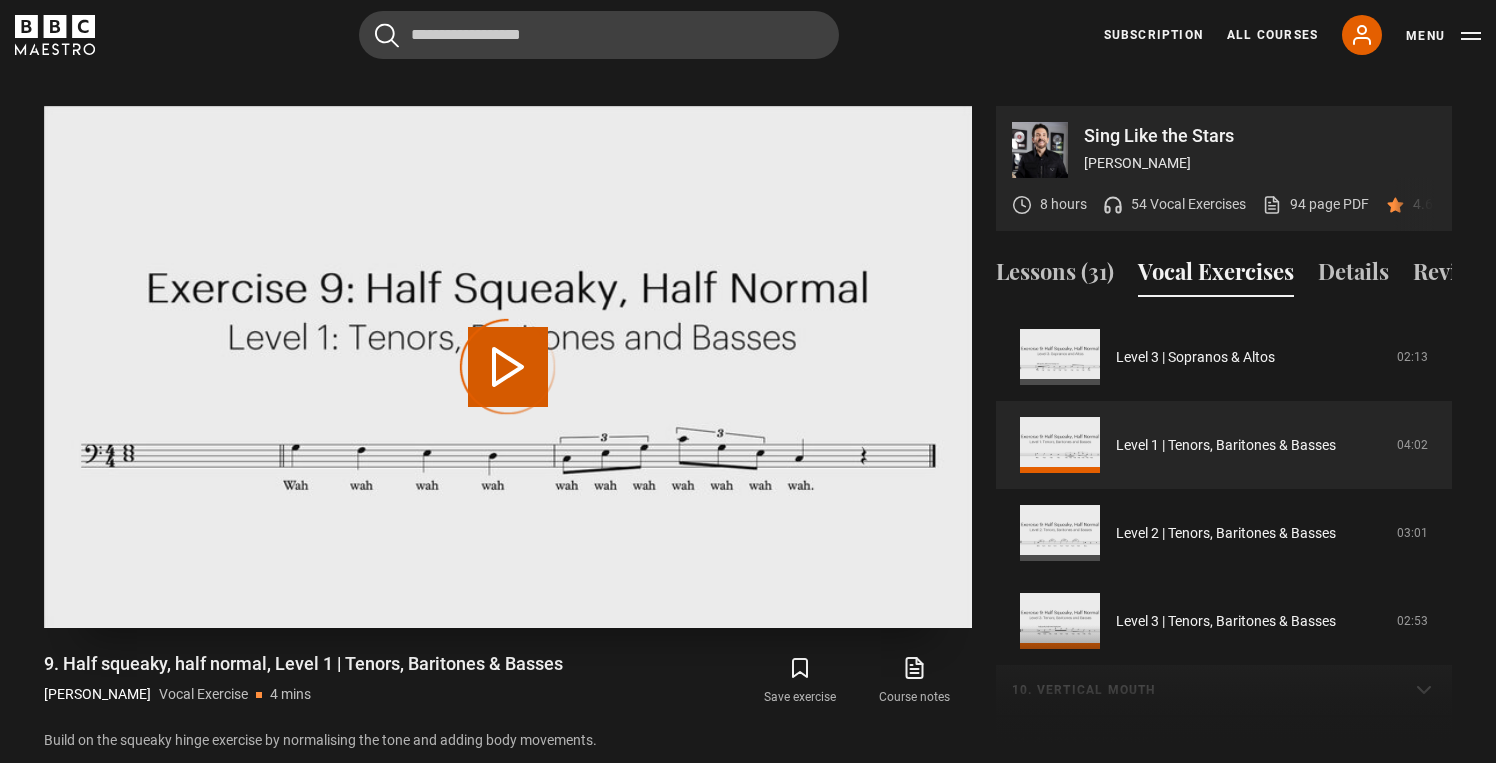 click on "Video Player is loading. Play Video 10s Skip Back 10 seconds 10s Skip Forward 10 seconds Loaded :  0.00% 0:00 Play Mute Current Time  0:00 - Duration  4:02 1x Playback Rate 2x 1.5x 1x , selected 0.5x Captions captions off , selected English  Captions This is a modal window." at bounding box center [508, 367] 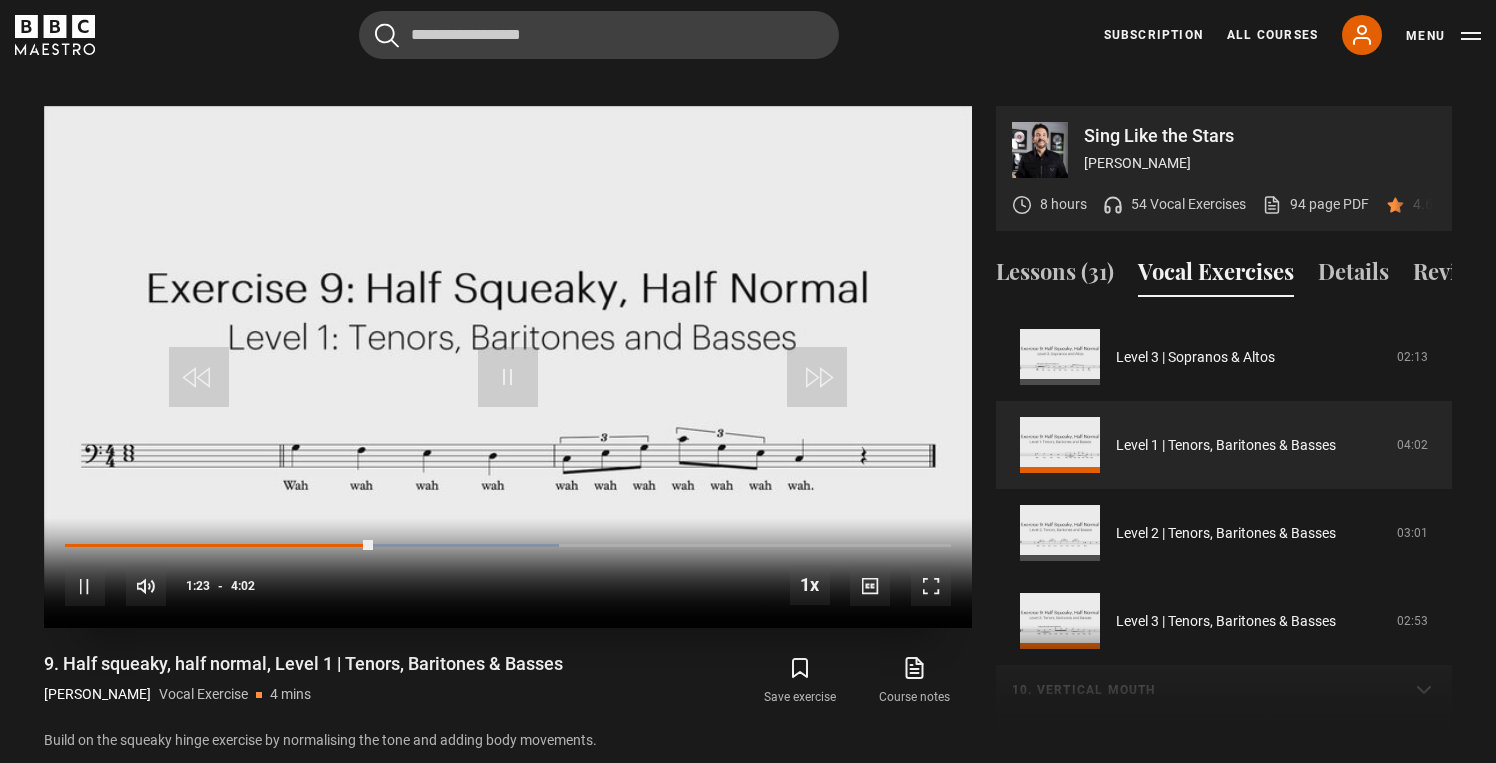 click at bounding box center (508, 377) 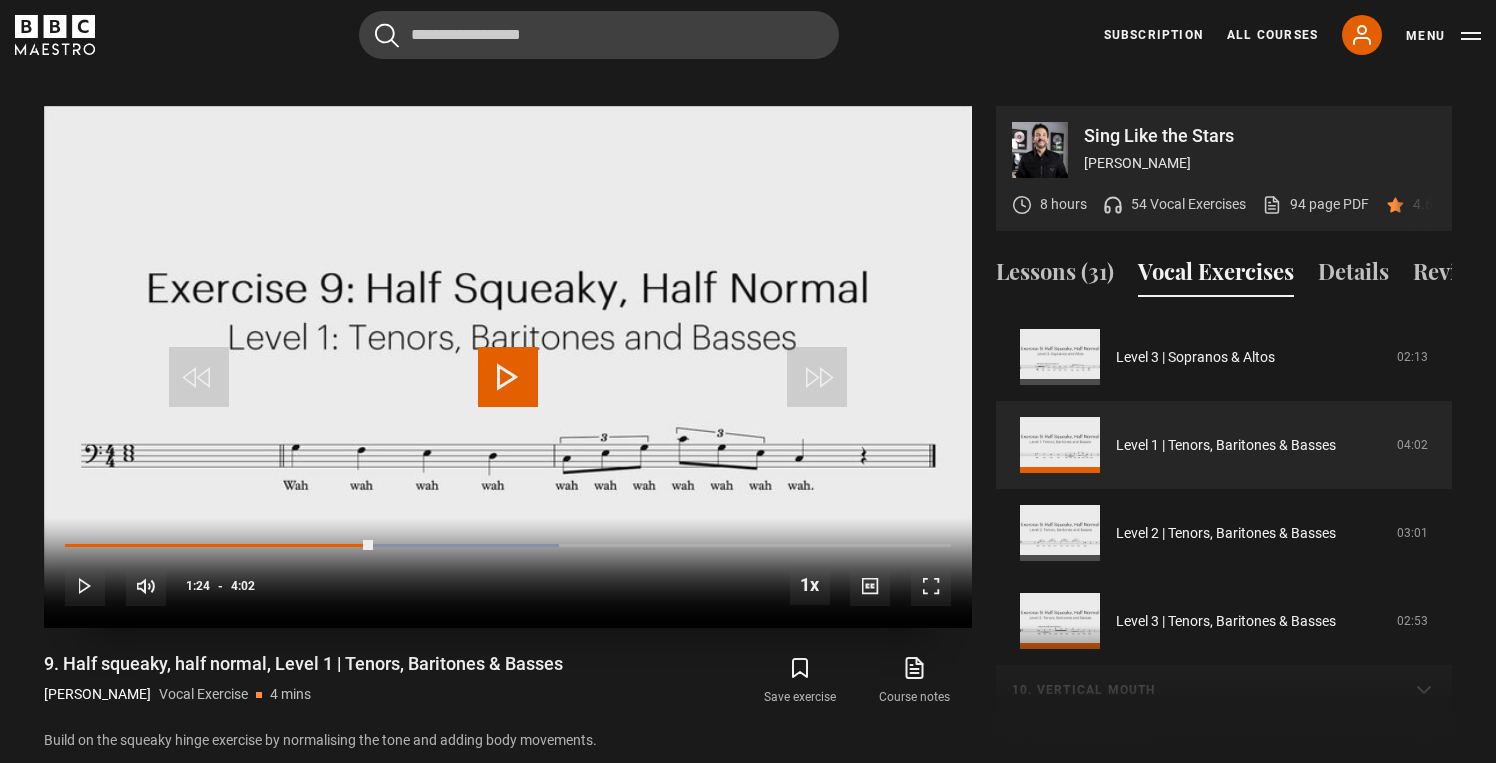 click at bounding box center (508, 377) 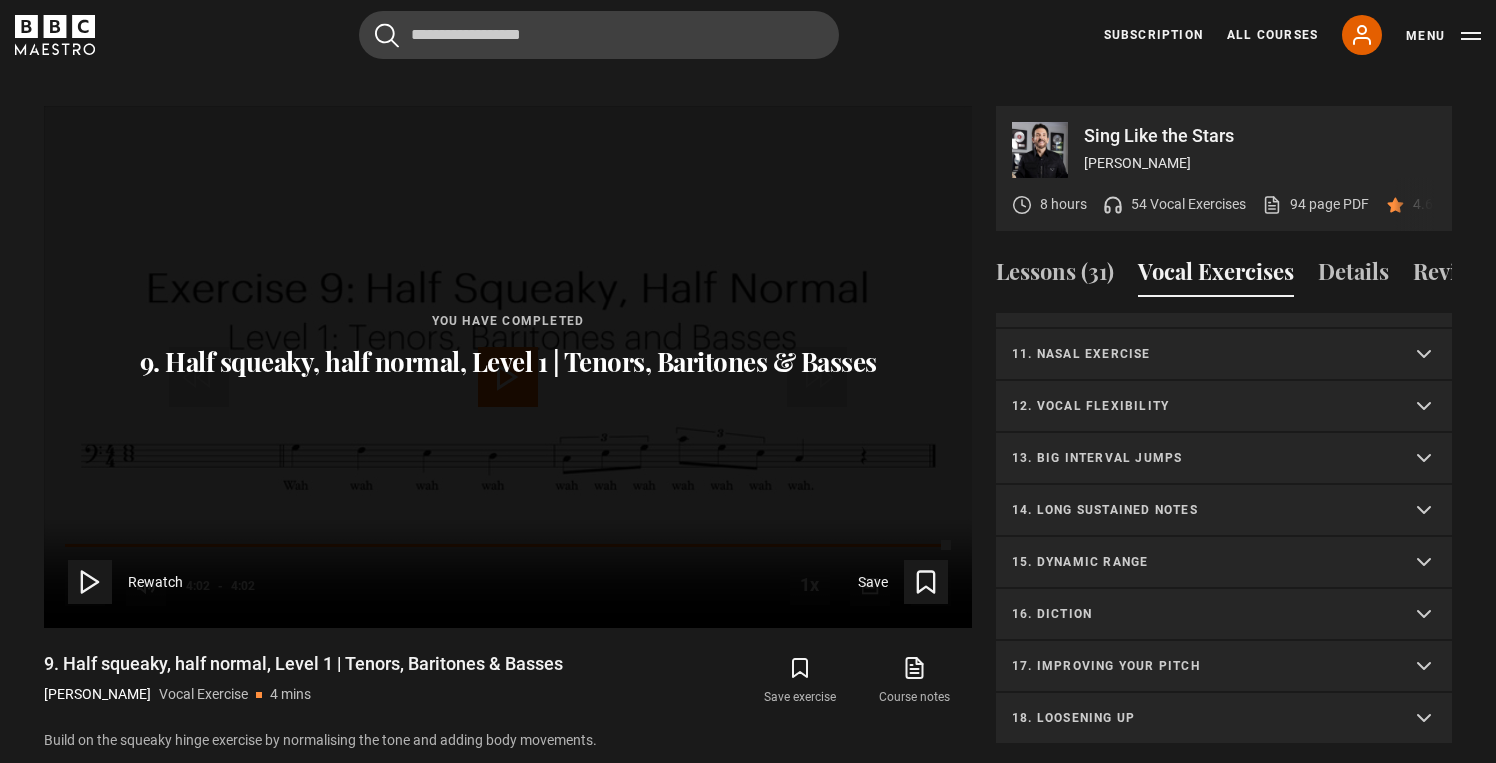 scroll, scrollTop: 1032, scrollLeft: 0, axis: vertical 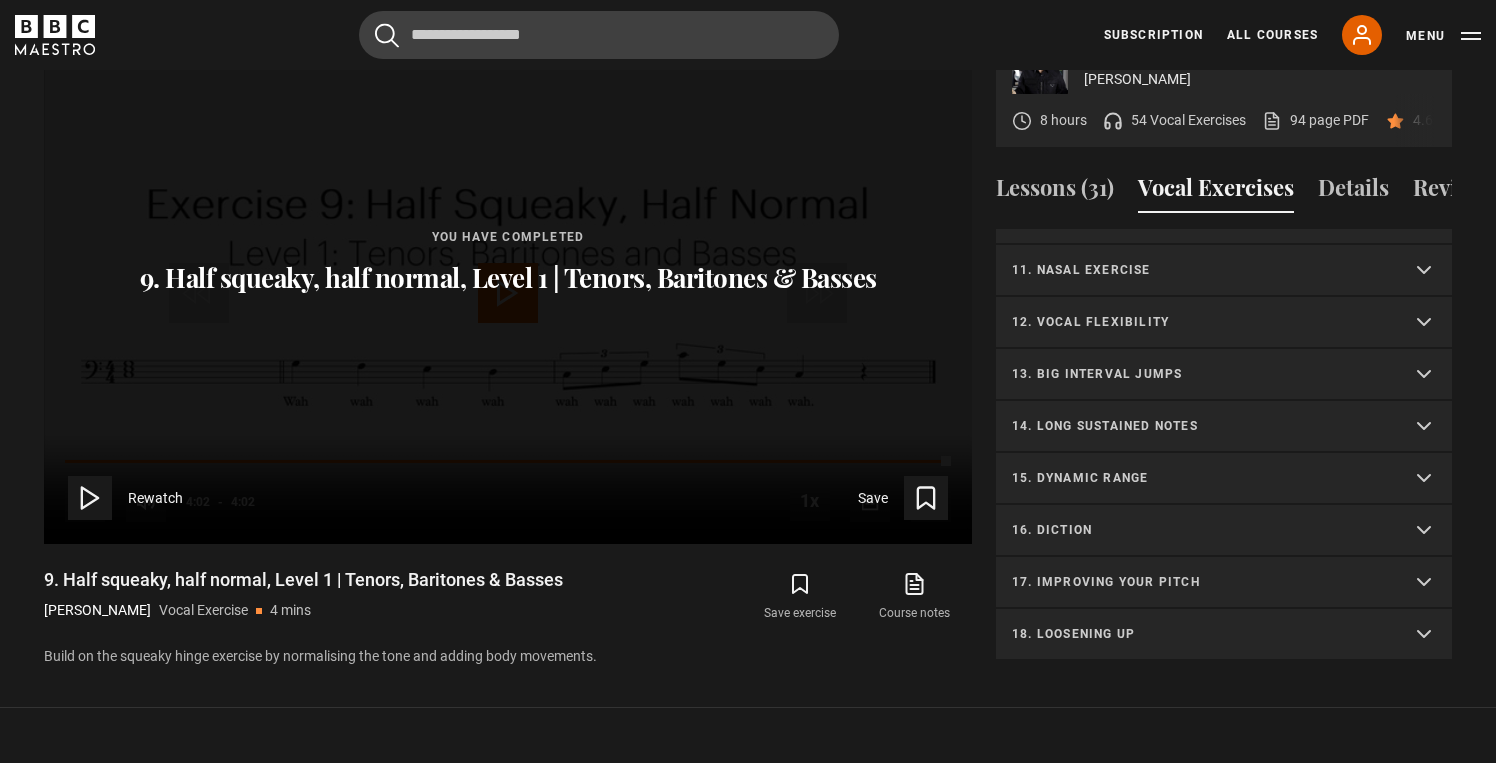 click on "12. Vocal flexibility" at bounding box center [1200, 322] 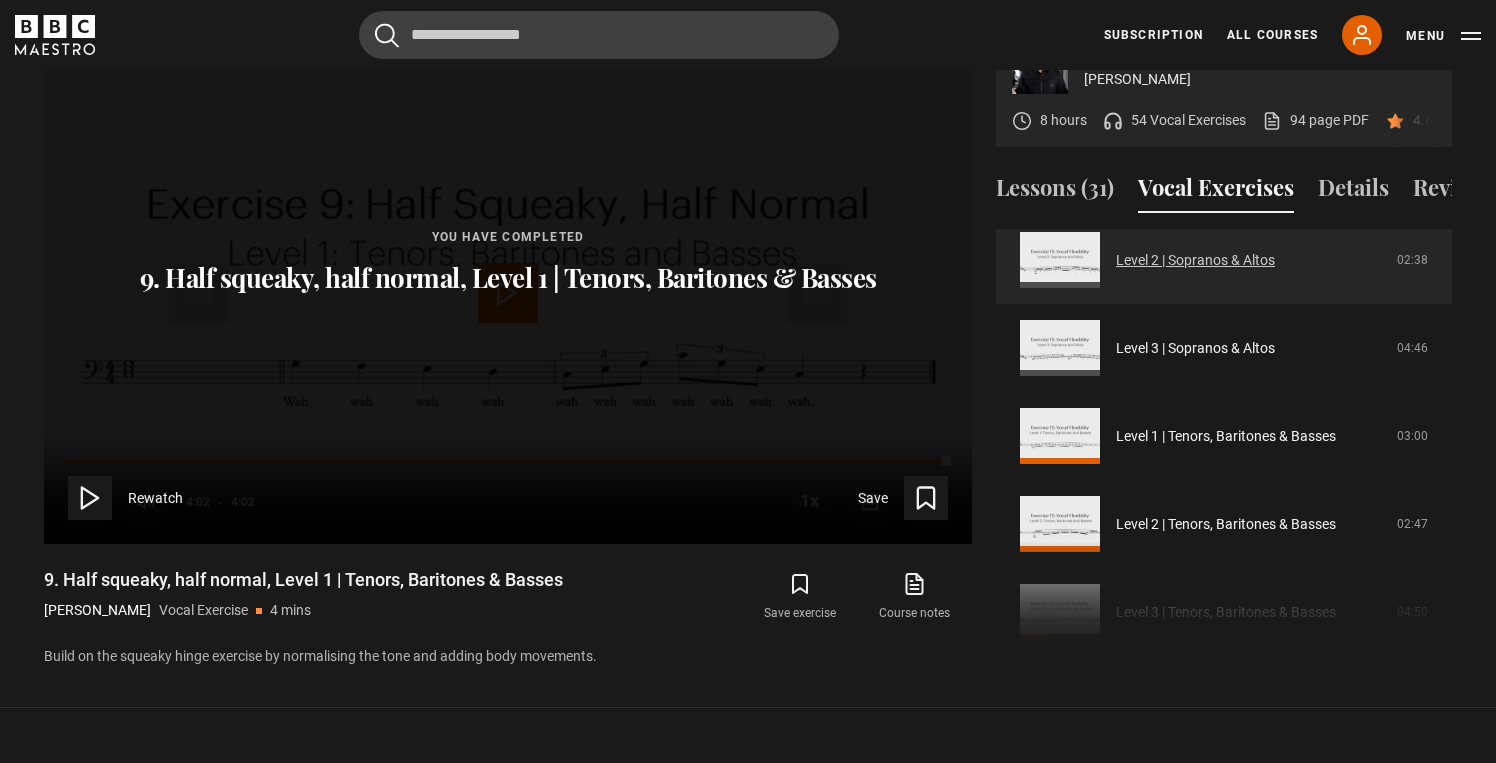 scroll, scrollTop: 1293, scrollLeft: 0, axis: vertical 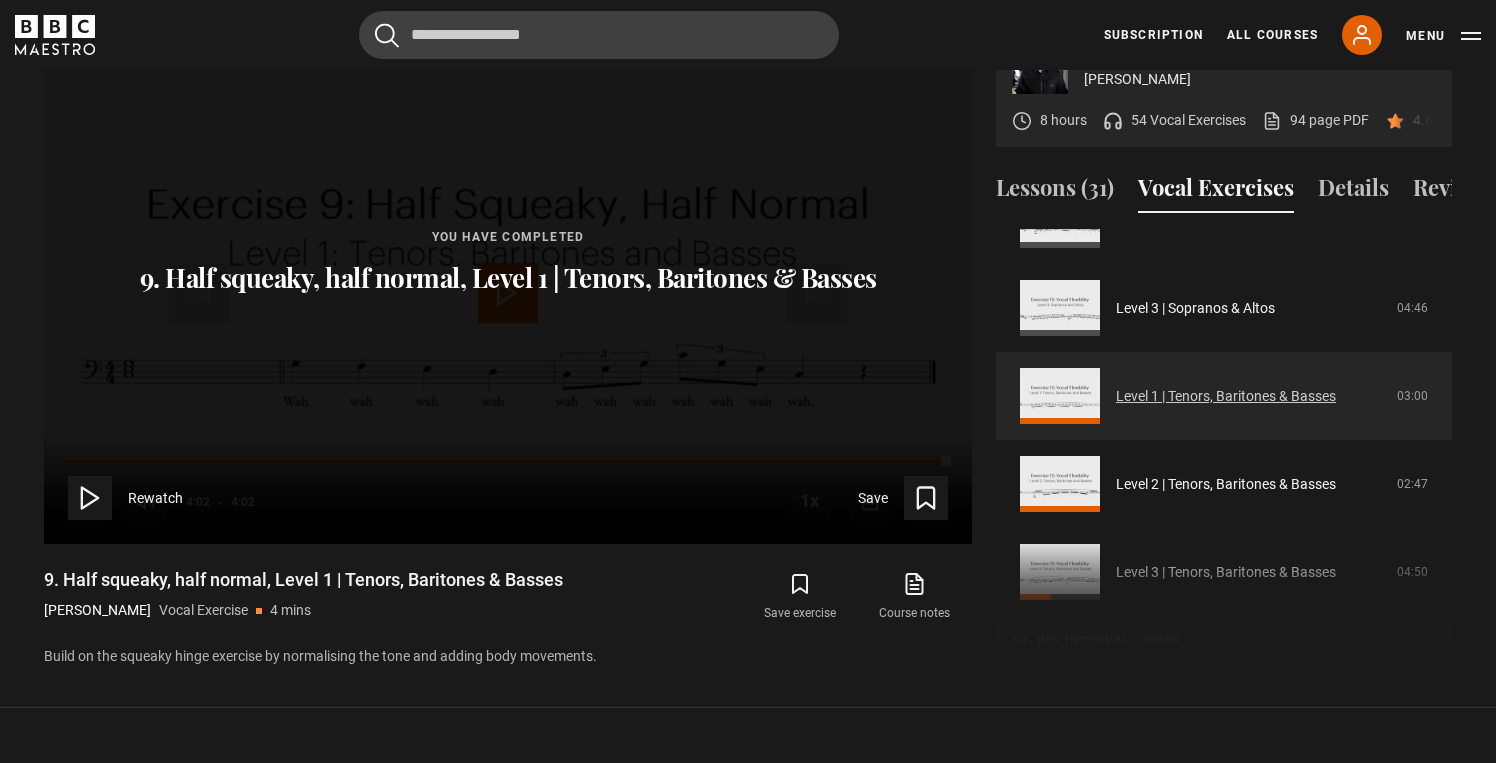 click on "Level 1 | Tenors, Baritones & Basses" at bounding box center [1226, 396] 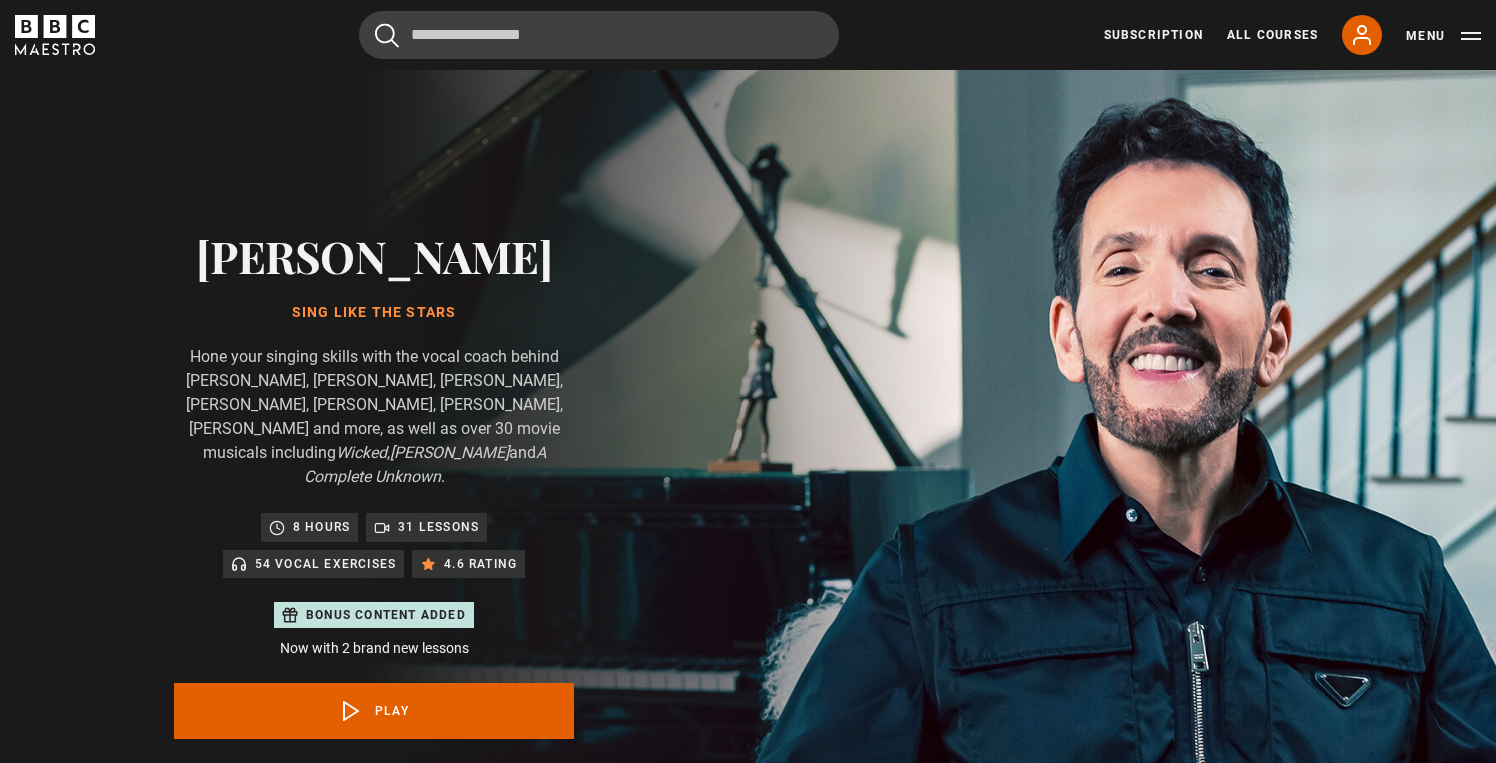 click on "Play Video" at bounding box center (508, 1322) 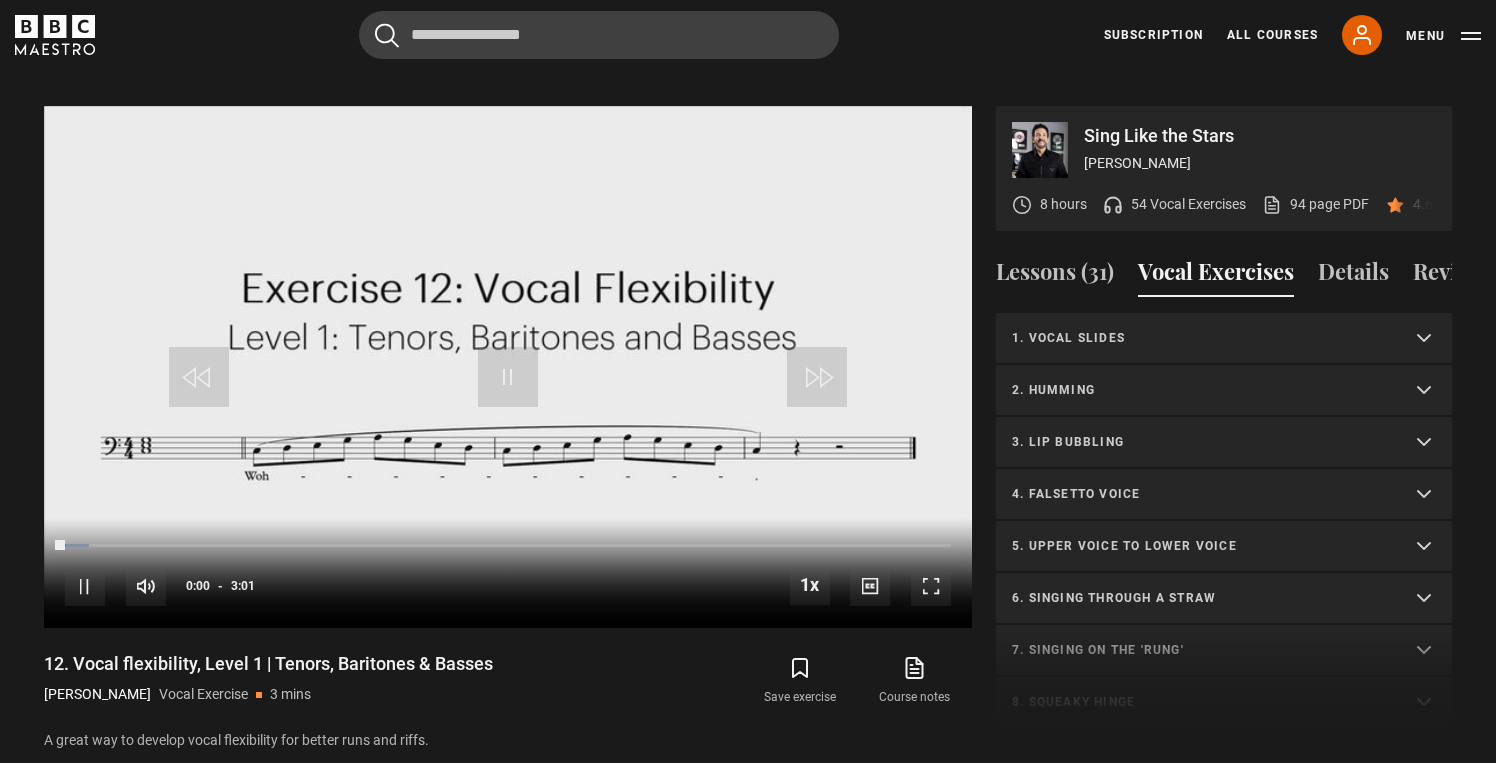 scroll, scrollTop: 0, scrollLeft: 0, axis: both 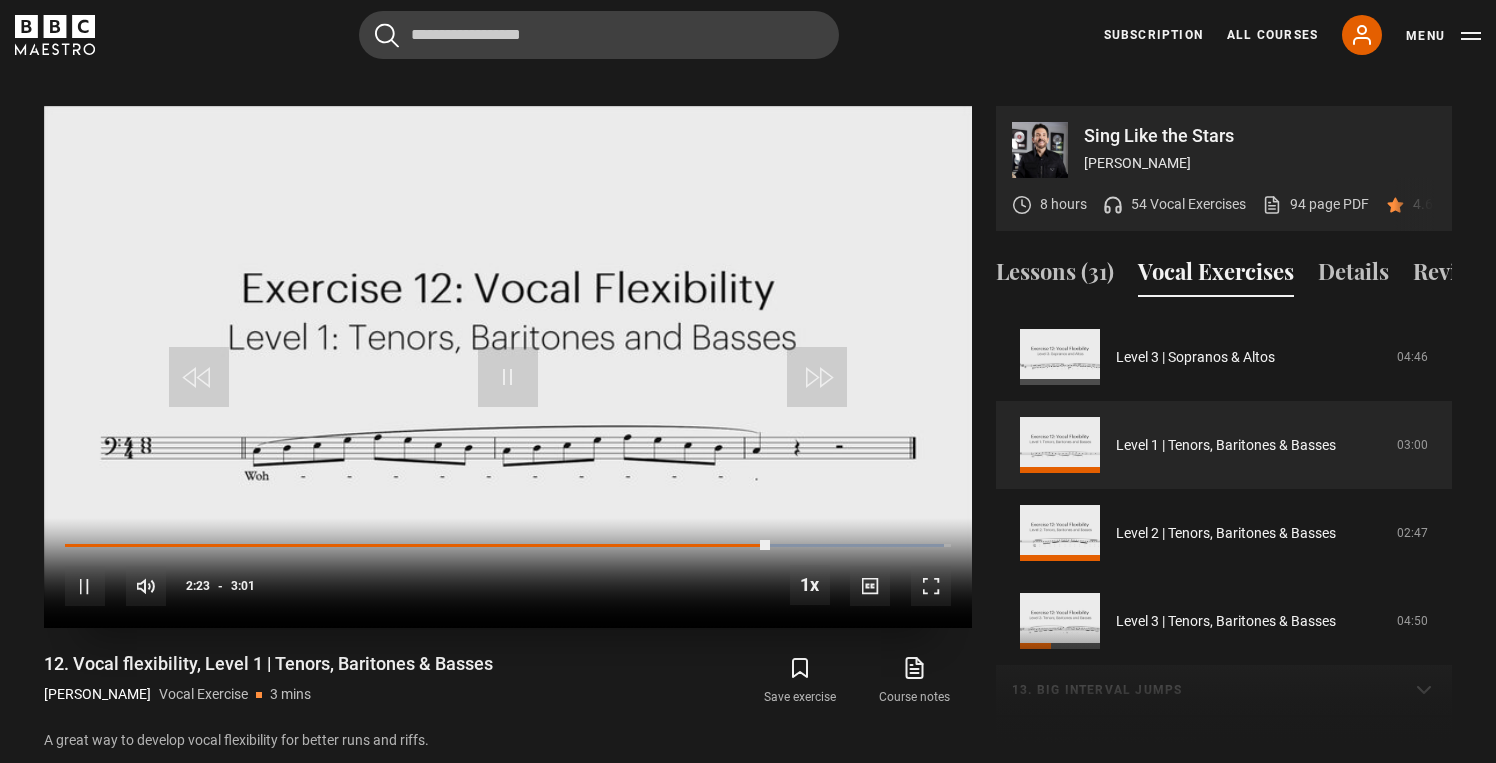 click at bounding box center [508, 377] 